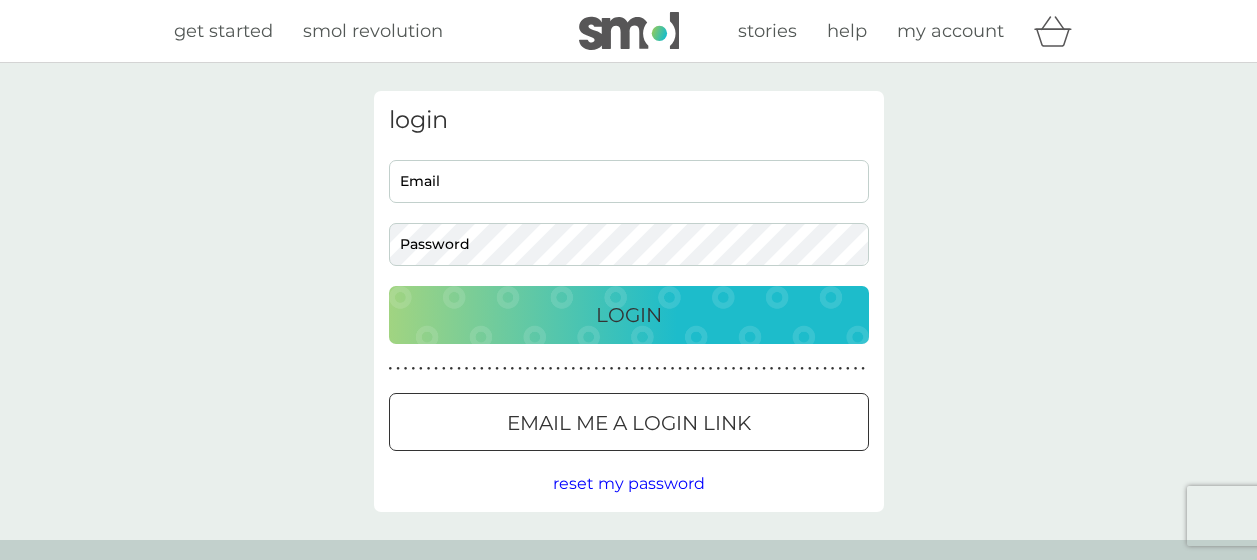 scroll, scrollTop: 0, scrollLeft: 0, axis: both 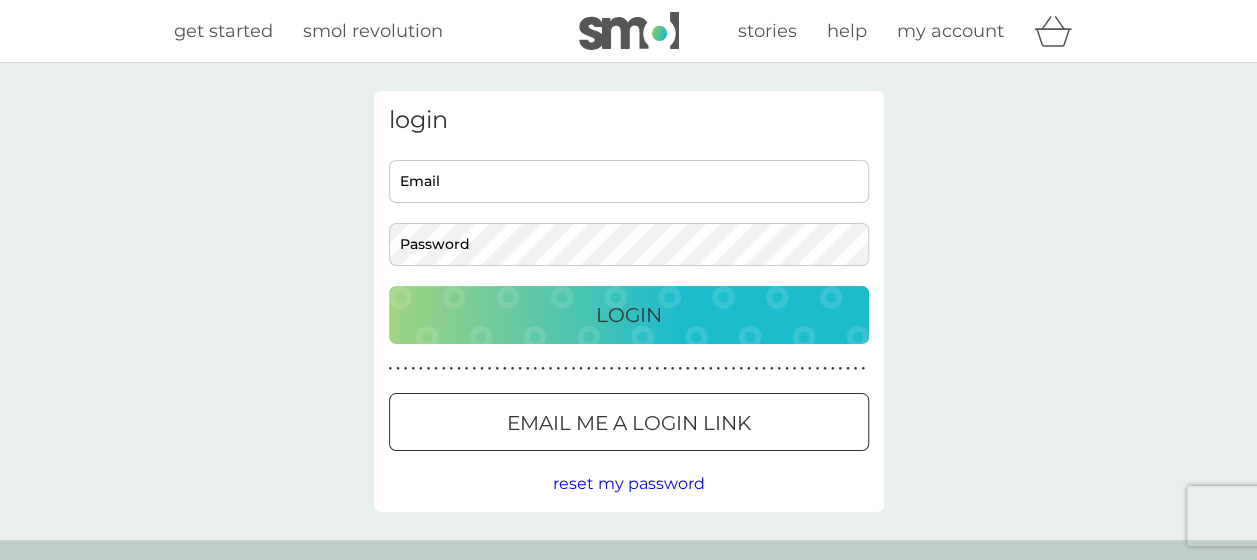 click on "Email" at bounding box center [629, 181] 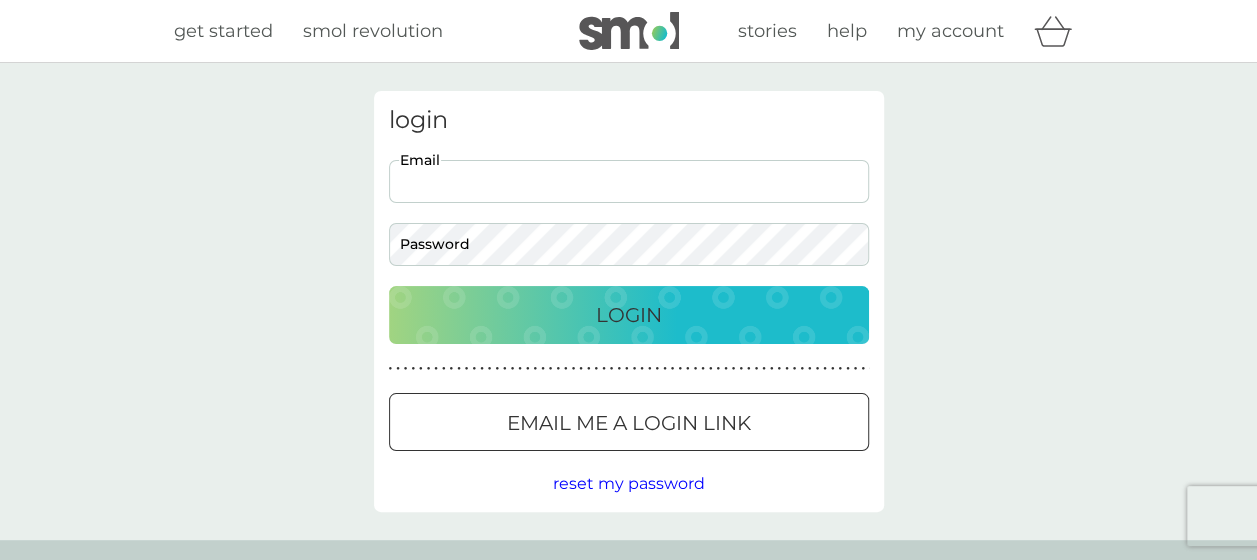 scroll, scrollTop: 0, scrollLeft: 0, axis: both 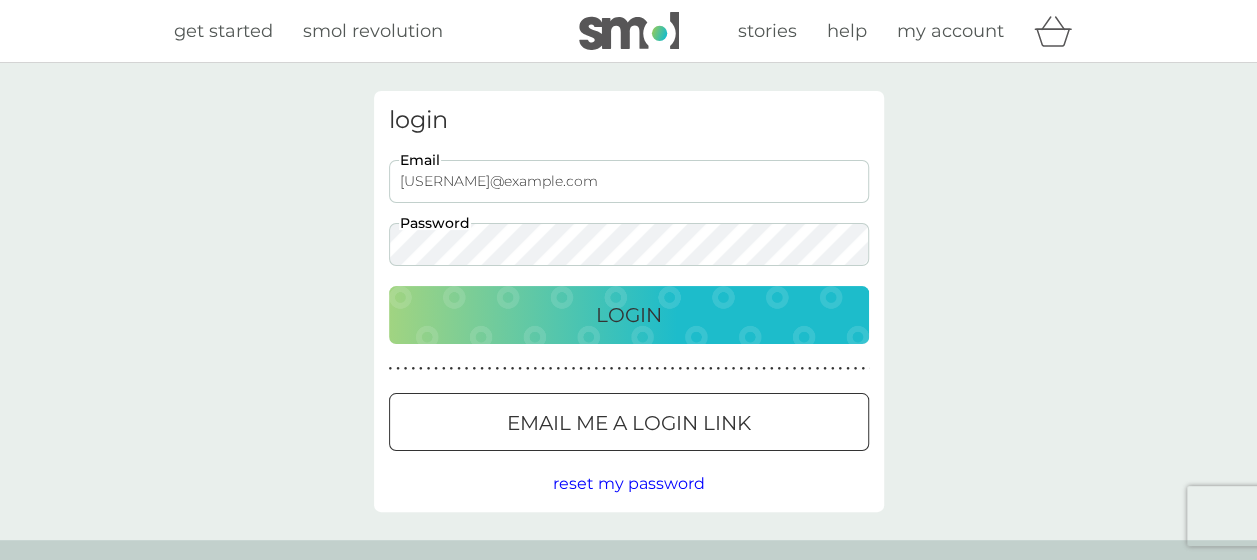 click on "Login" at bounding box center [629, 315] 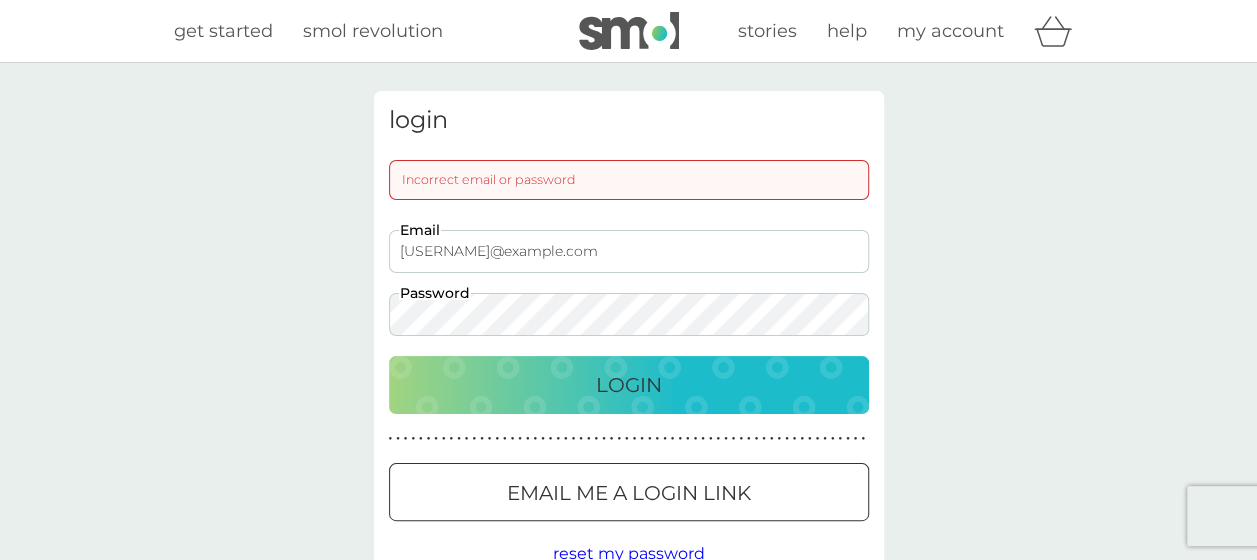 click on "Login" at bounding box center (629, 385) 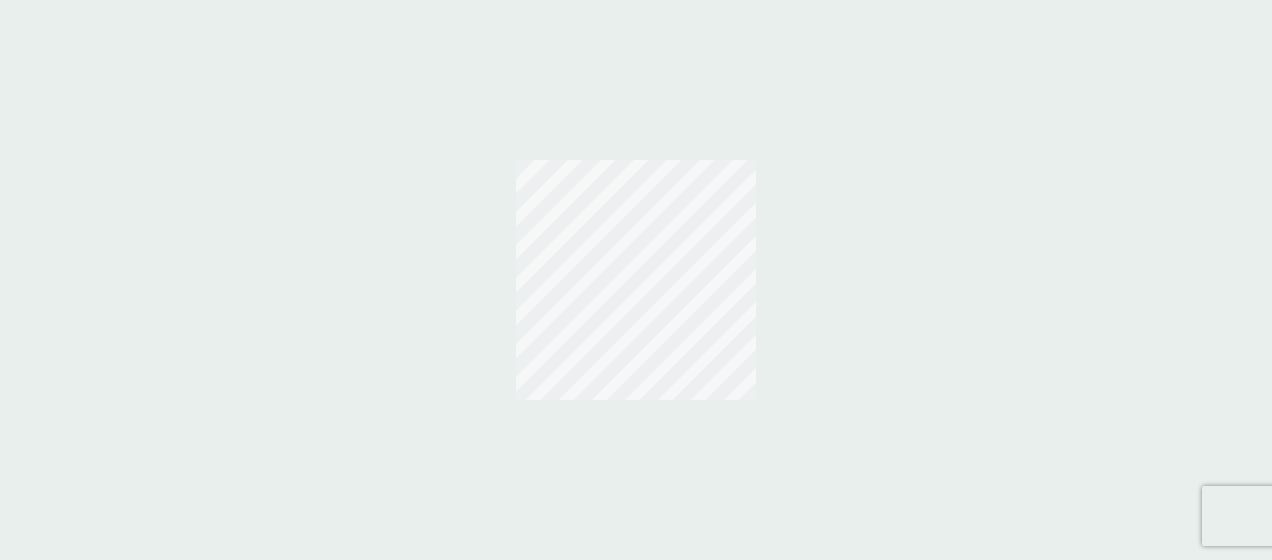 scroll, scrollTop: 0, scrollLeft: 0, axis: both 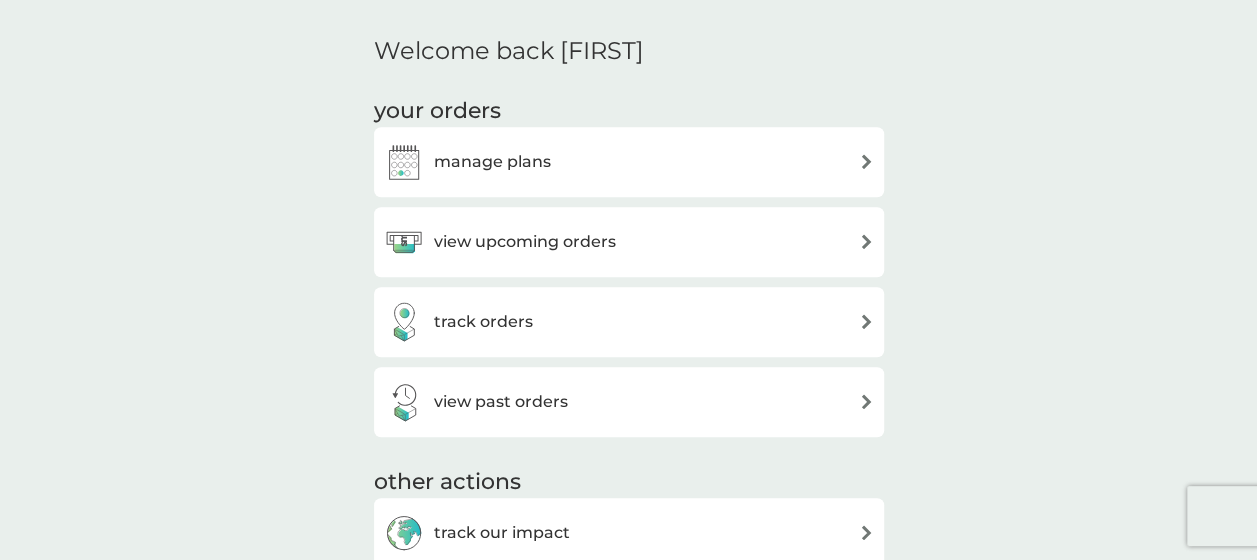 click on "view upcoming orders" at bounding box center [525, 242] 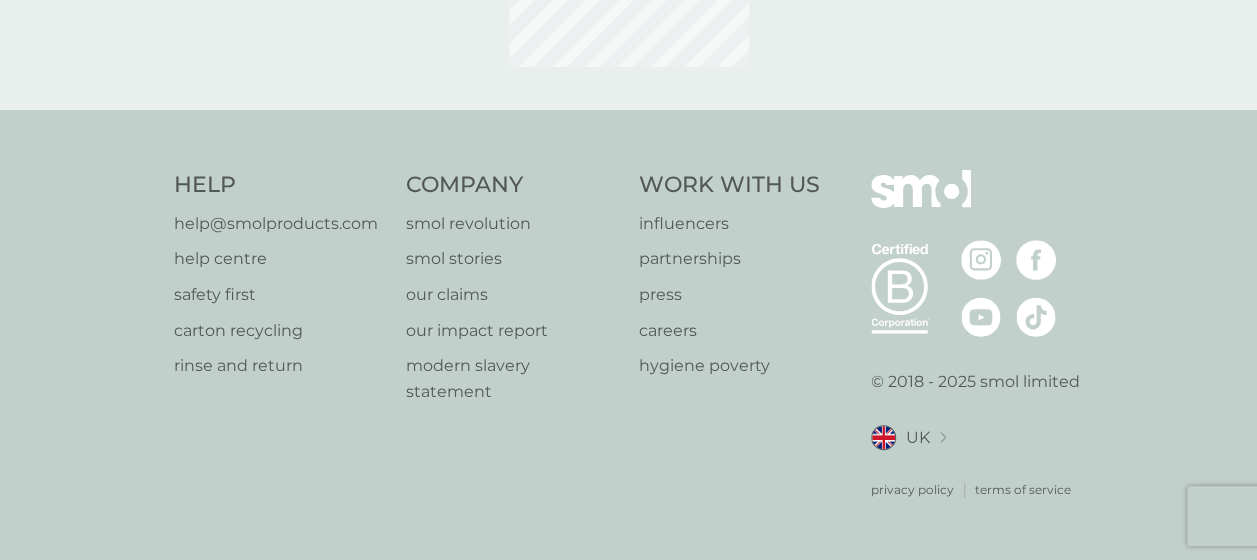 scroll, scrollTop: 0, scrollLeft: 0, axis: both 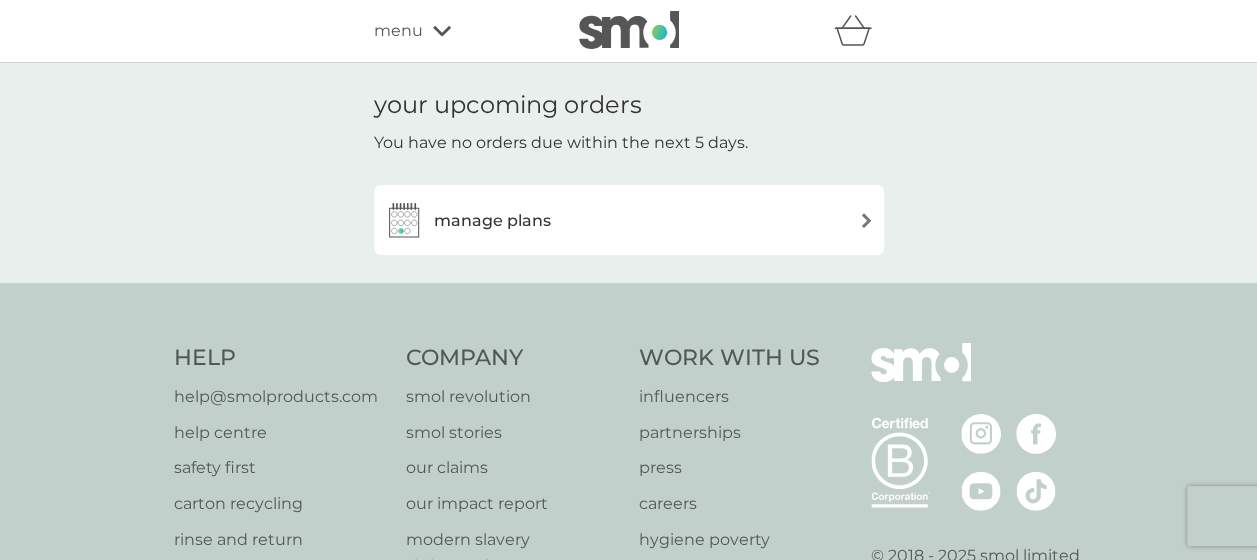 click on "manage plans" at bounding box center (492, 221) 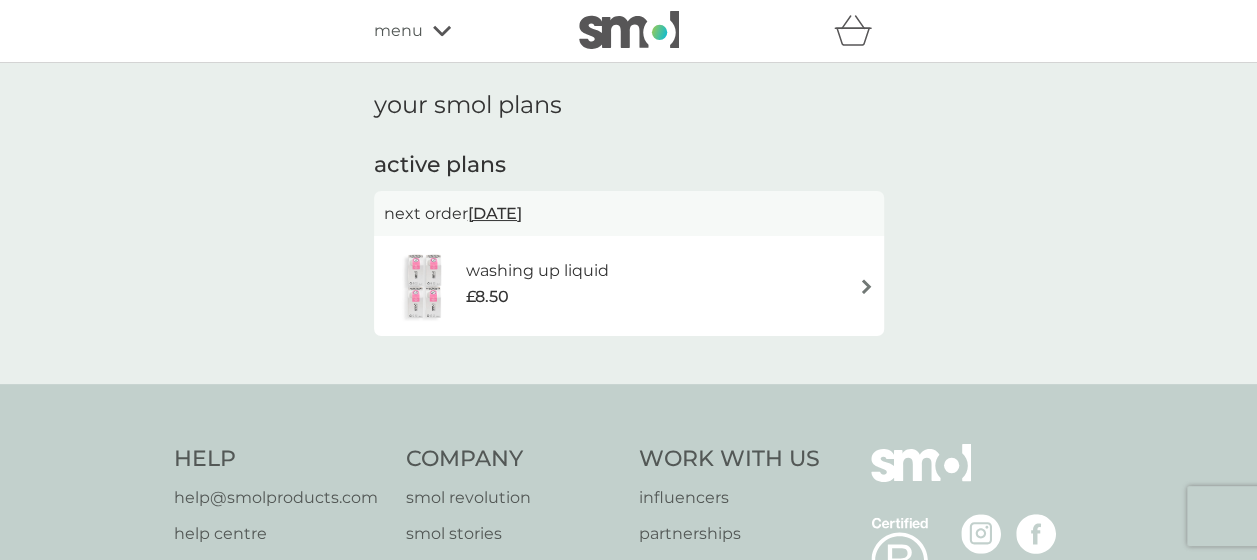click on "£8.50" at bounding box center [537, 297] 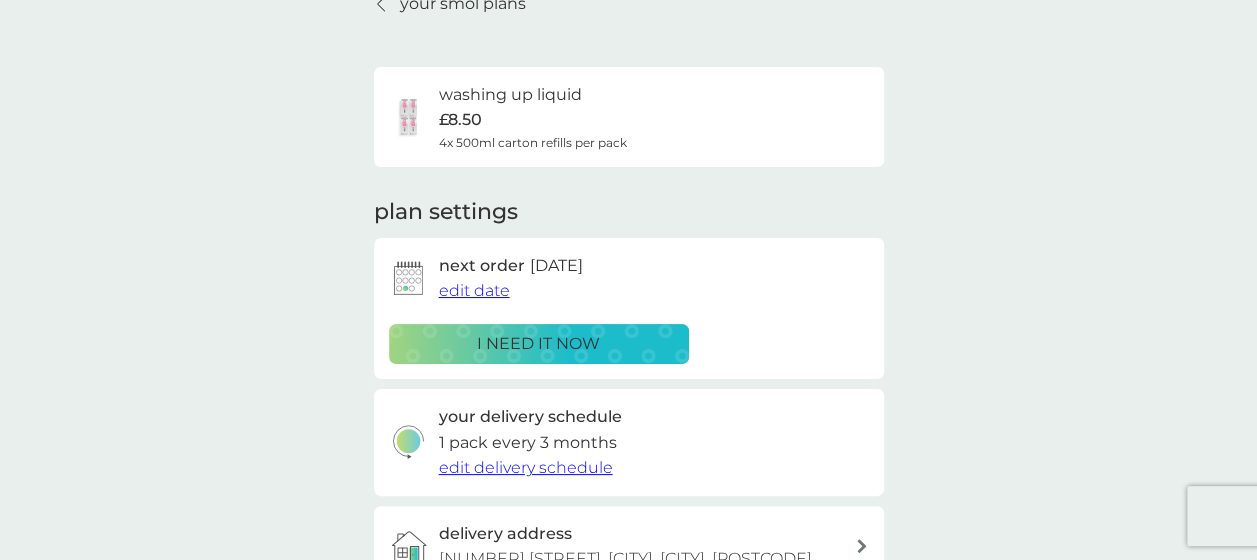 scroll, scrollTop: 200, scrollLeft: 0, axis: vertical 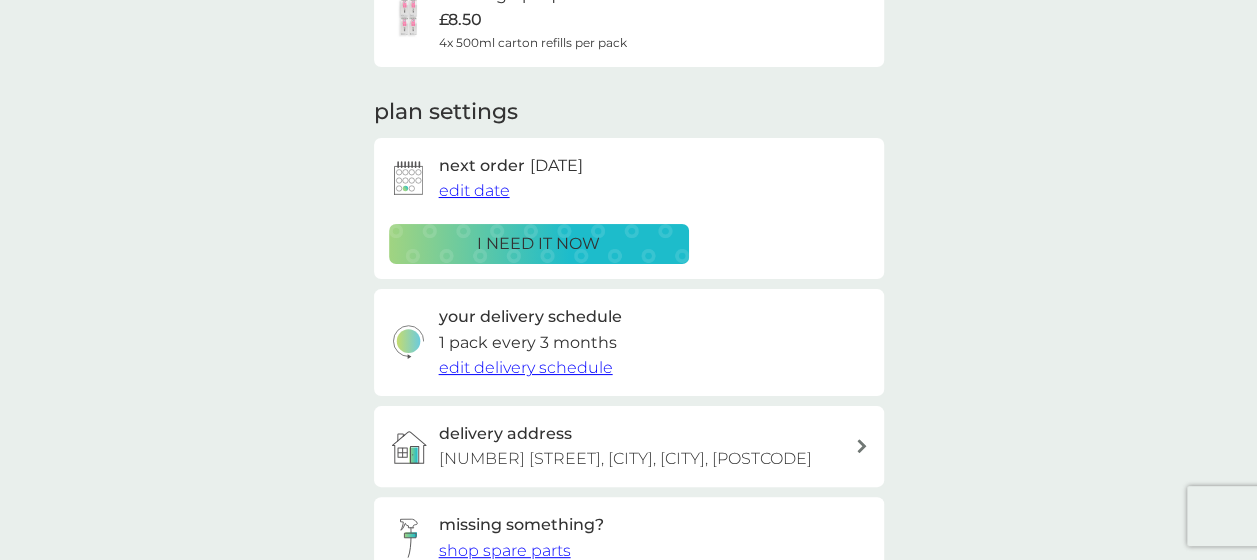 click on "edit delivery schedule" at bounding box center (526, 367) 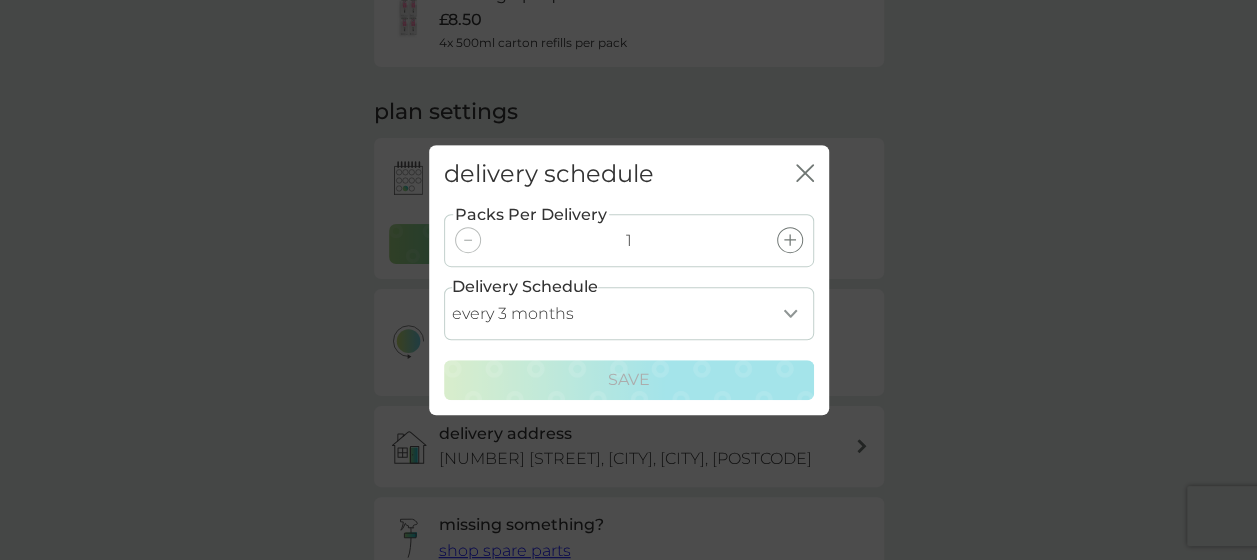 click on "every 1 month every 2 months every 3 months every 4 months every 5 months every 6 months every 7 months" at bounding box center (629, 313) 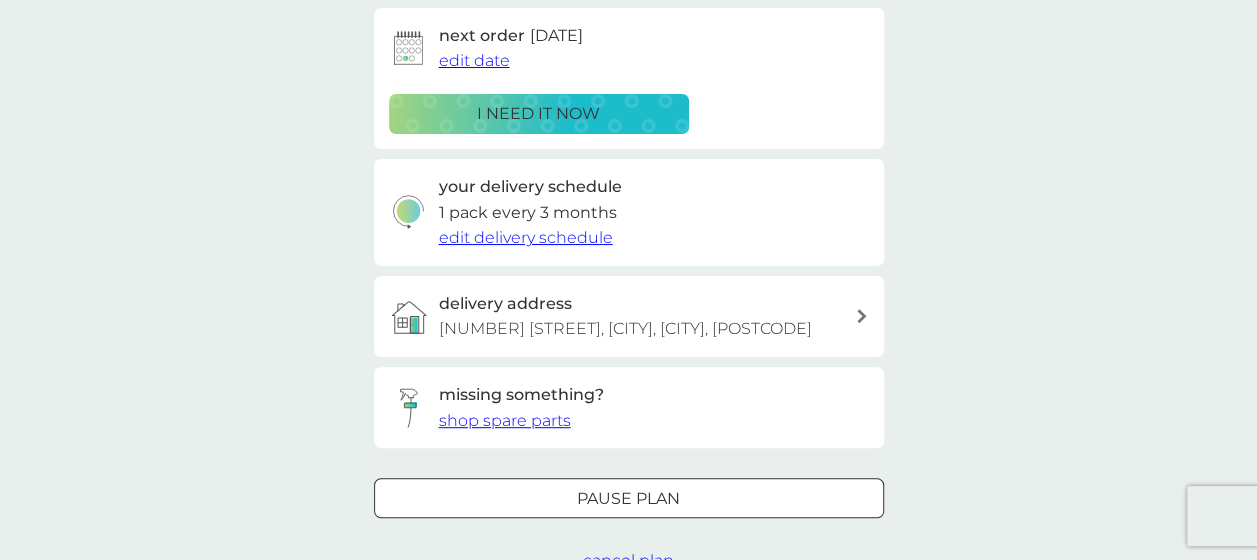 scroll, scrollTop: 300, scrollLeft: 0, axis: vertical 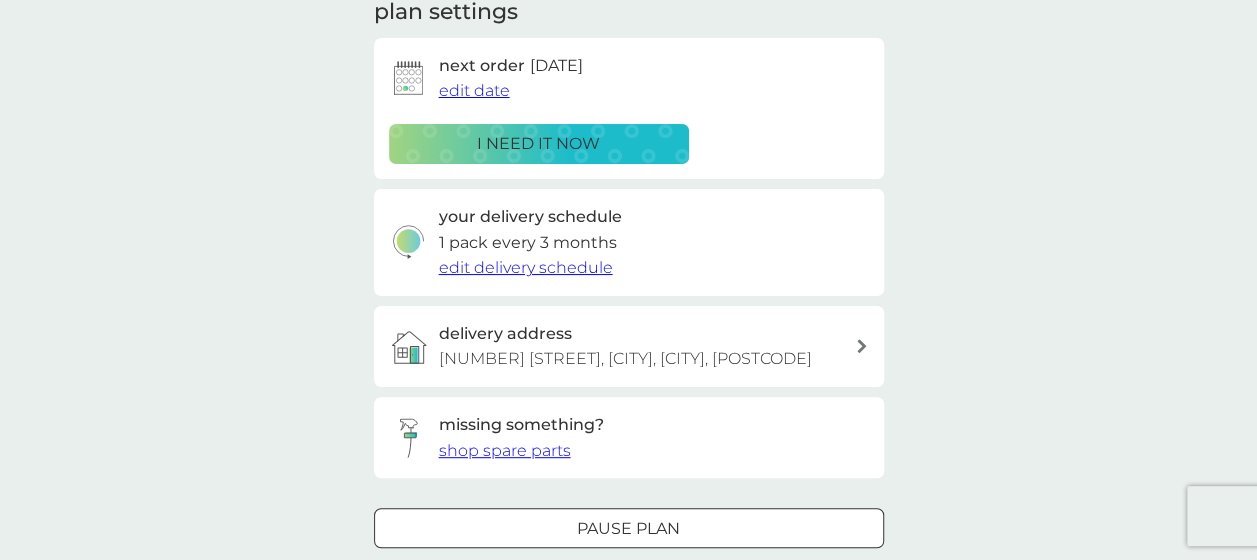 click on "edit date" at bounding box center [474, 90] 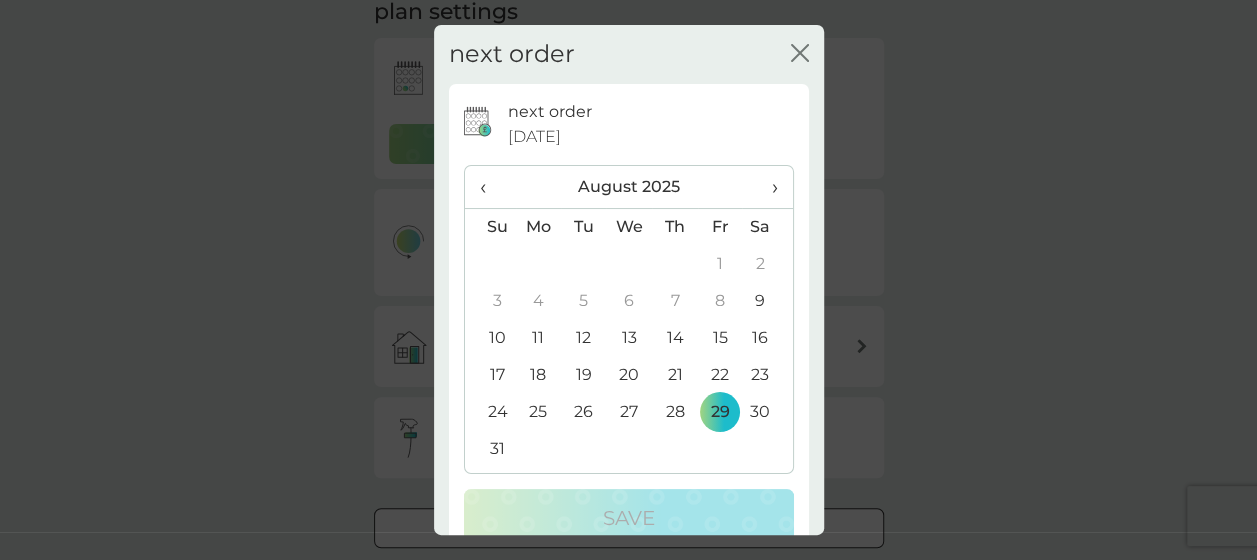 click on "22" at bounding box center [720, 375] 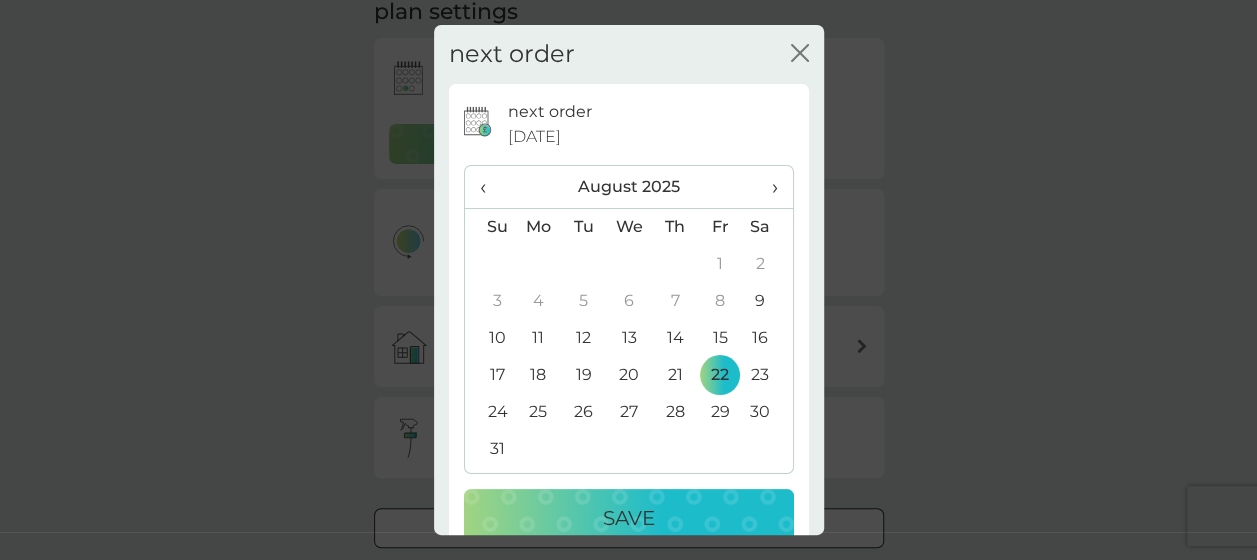 click on "Save" at bounding box center (629, 518) 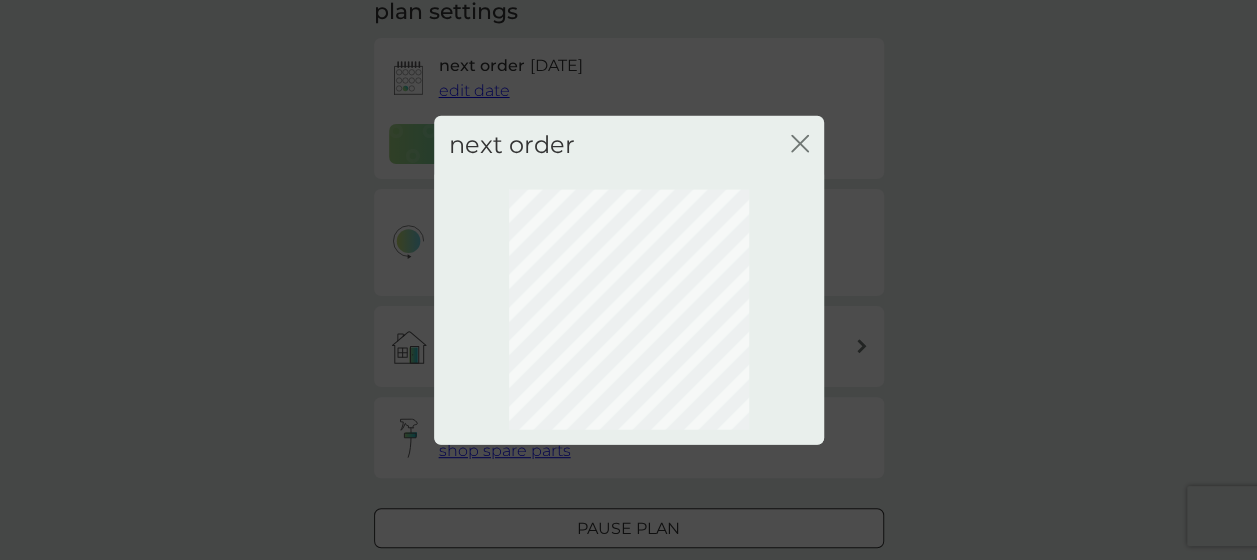scroll, scrollTop: 278, scrollLeft: 0, axis: vertical 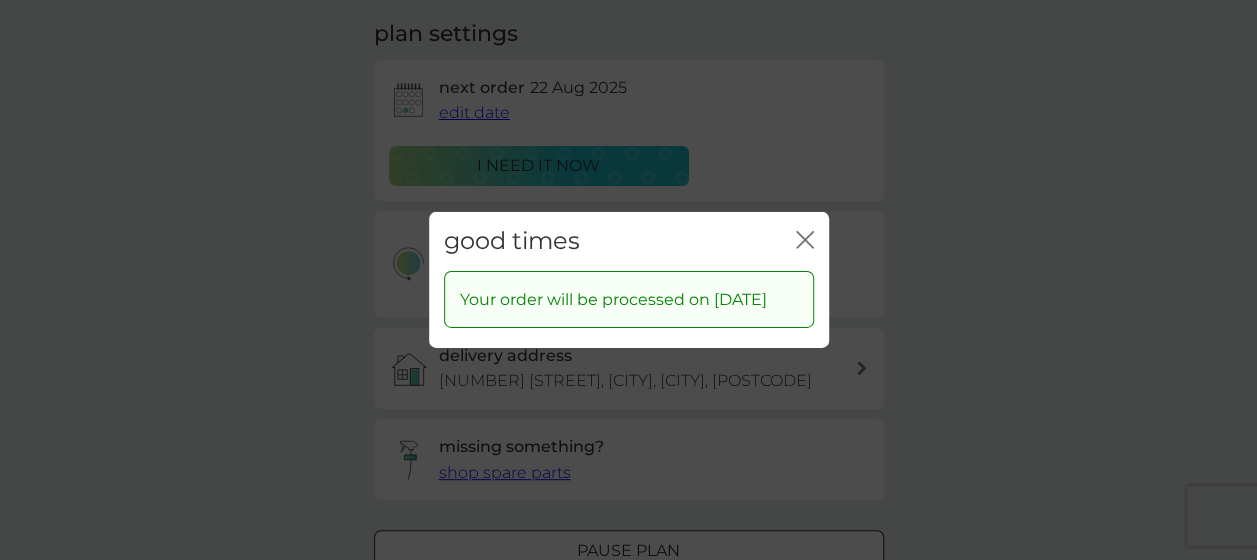 click on "close" 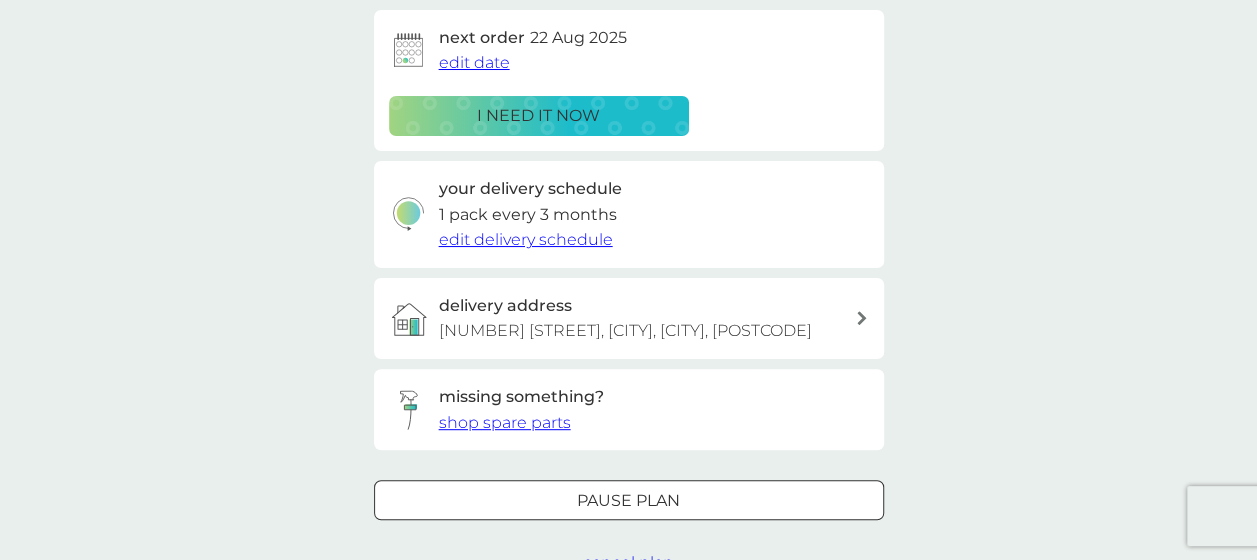 scroll, scrollTop: 0, scrollLeft: 0, axis: both 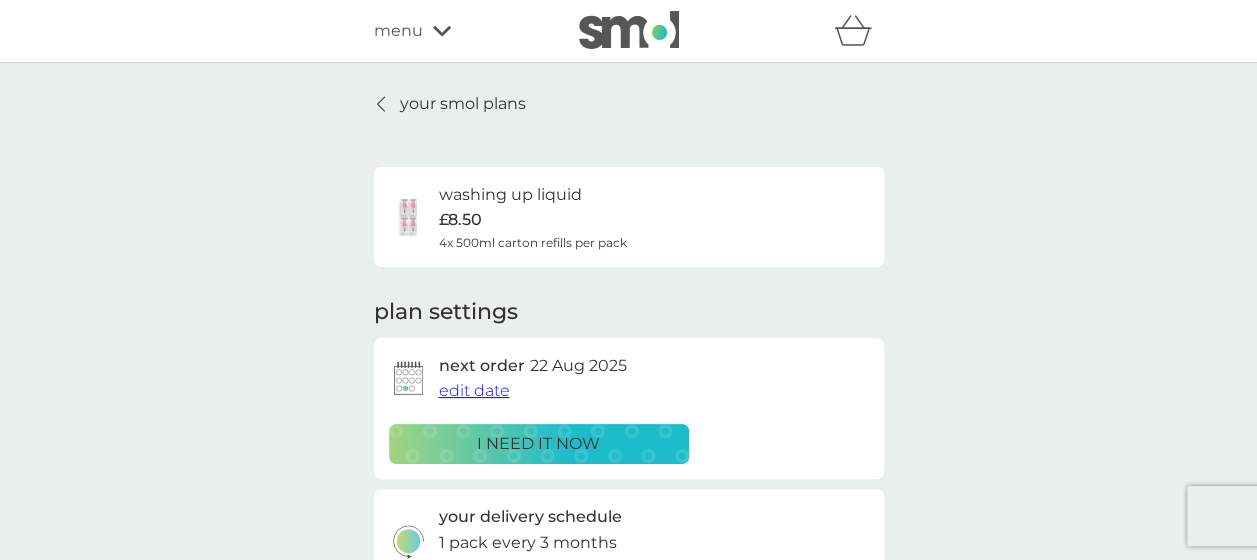 click on "your smol plans" at bounding box center [463, 104] 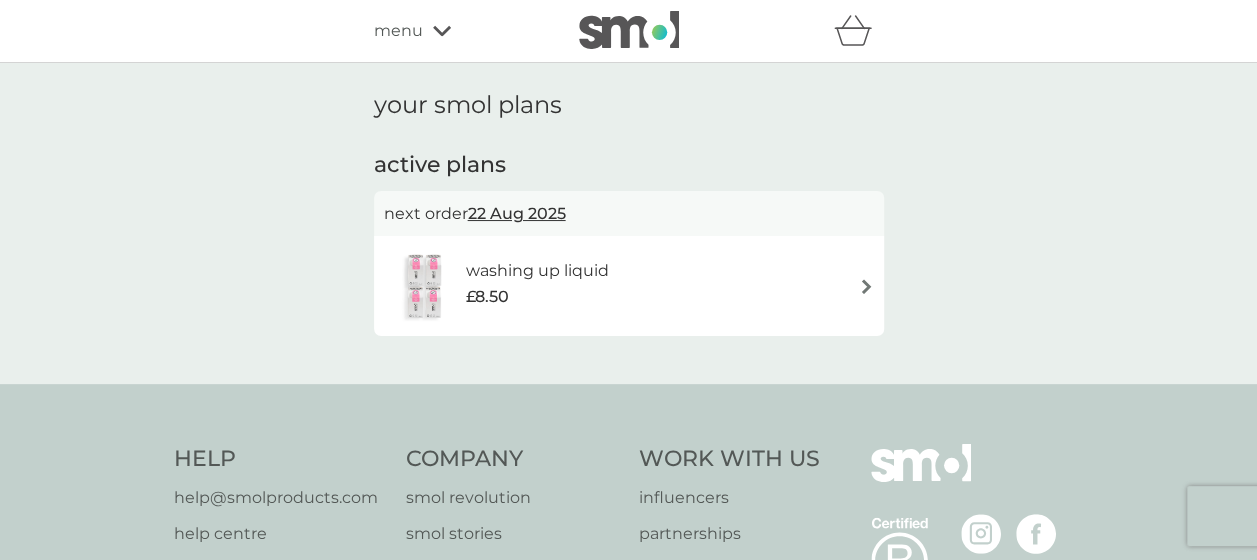 click on "menu" at bounding box center [398, 31] 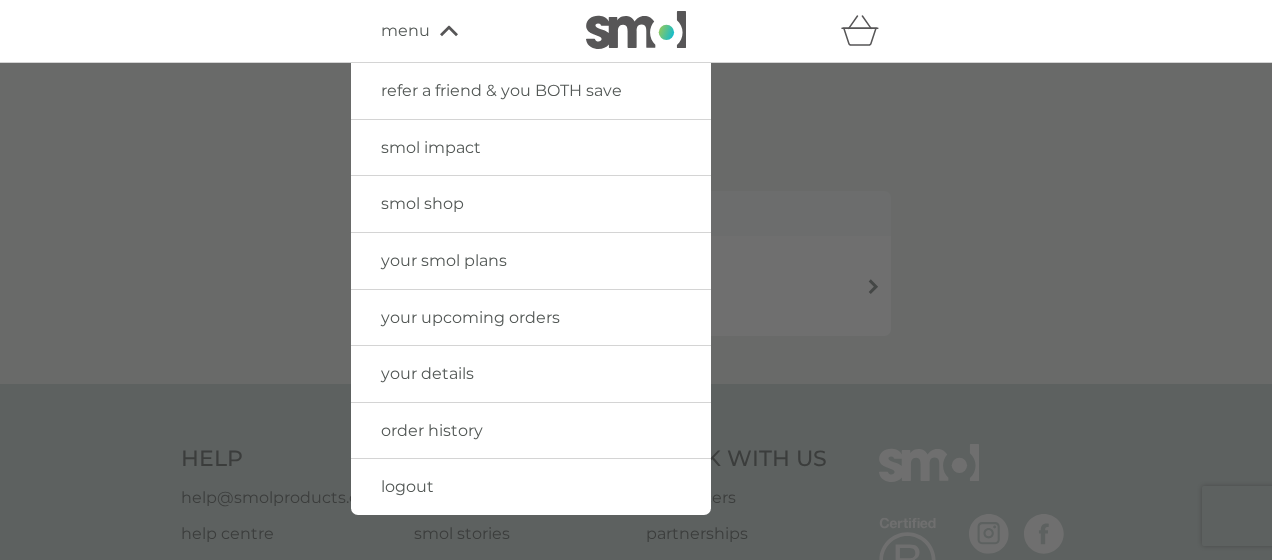 click on "your smol plans" at bounding box center [444, 260] 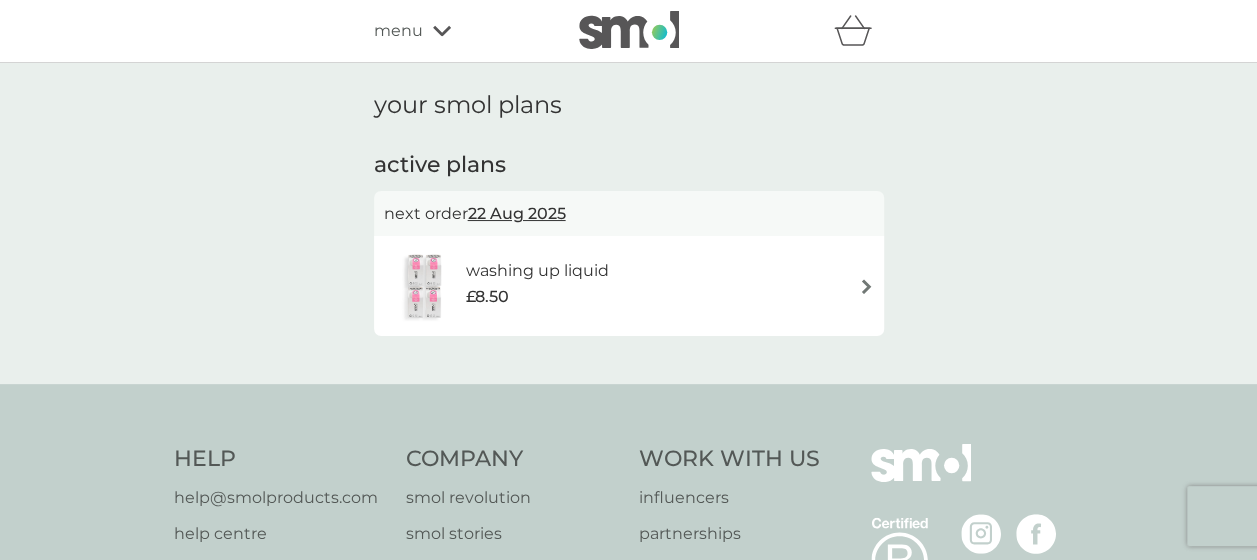 click on "menu" at bounding box center (459, 31) 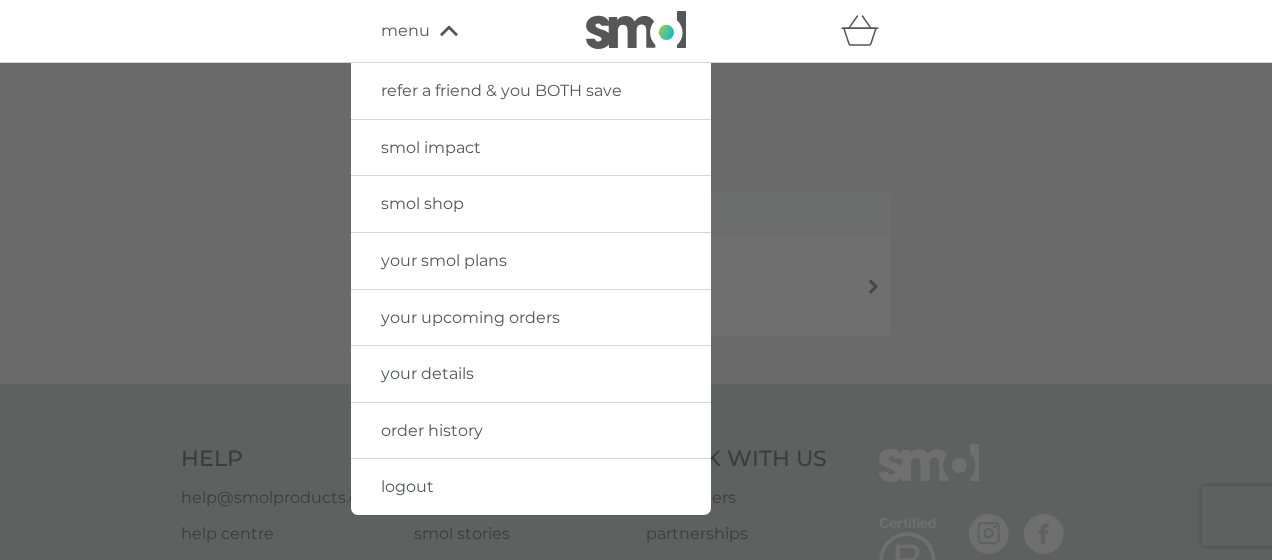click on "smol shop" at bounding box center (531, 204) 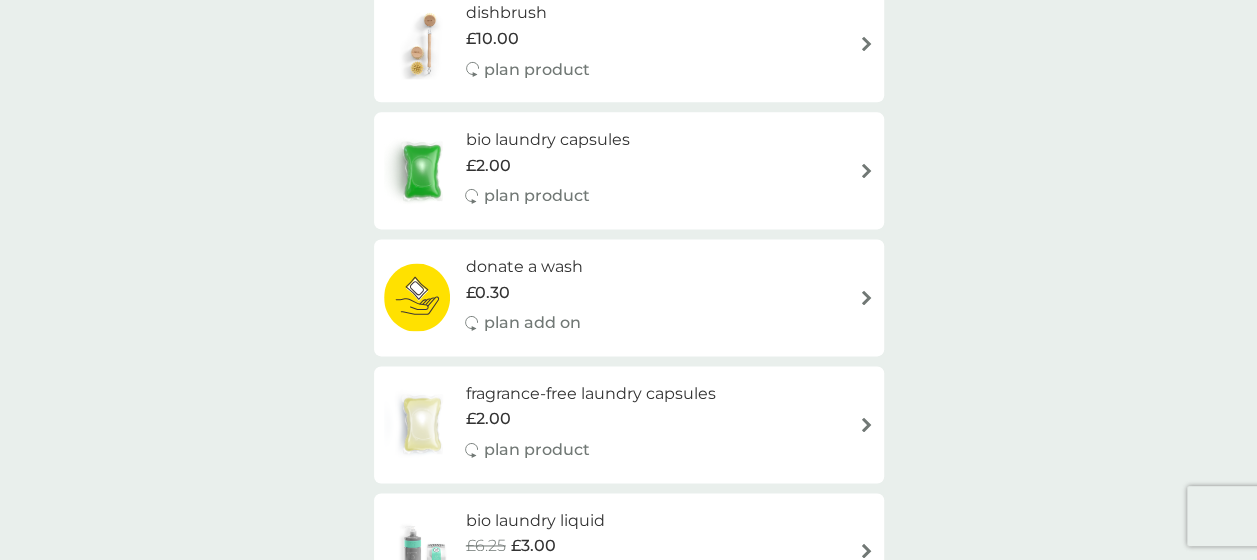 scroll, scrollTop: 1200, scrollLeft: 0, axis: vertical 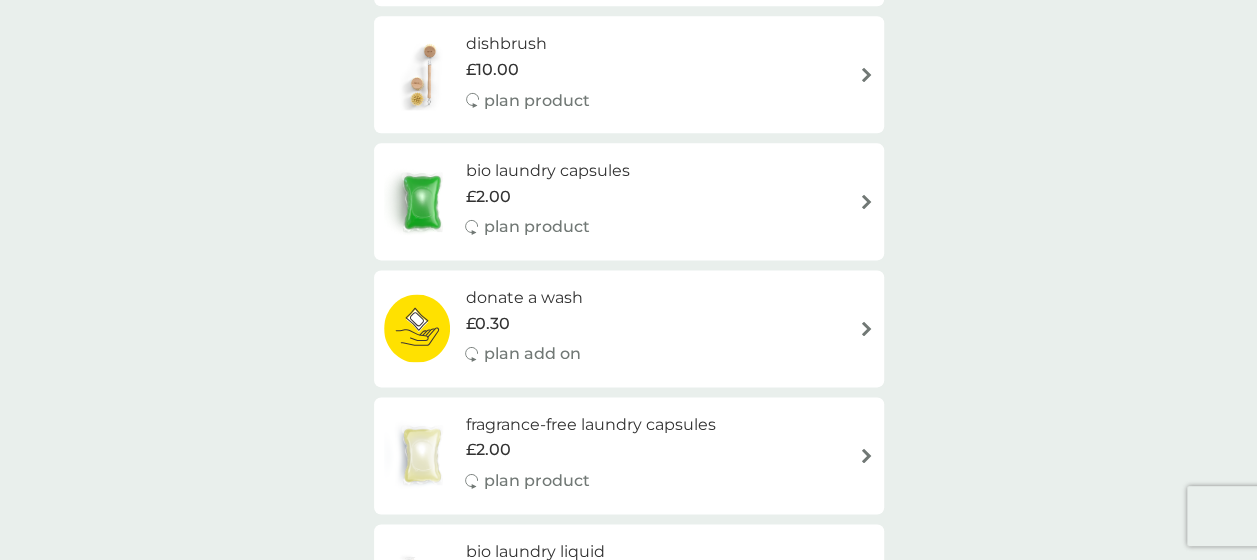 click on "bio laundry capsules" at bounding box center (547, 171) 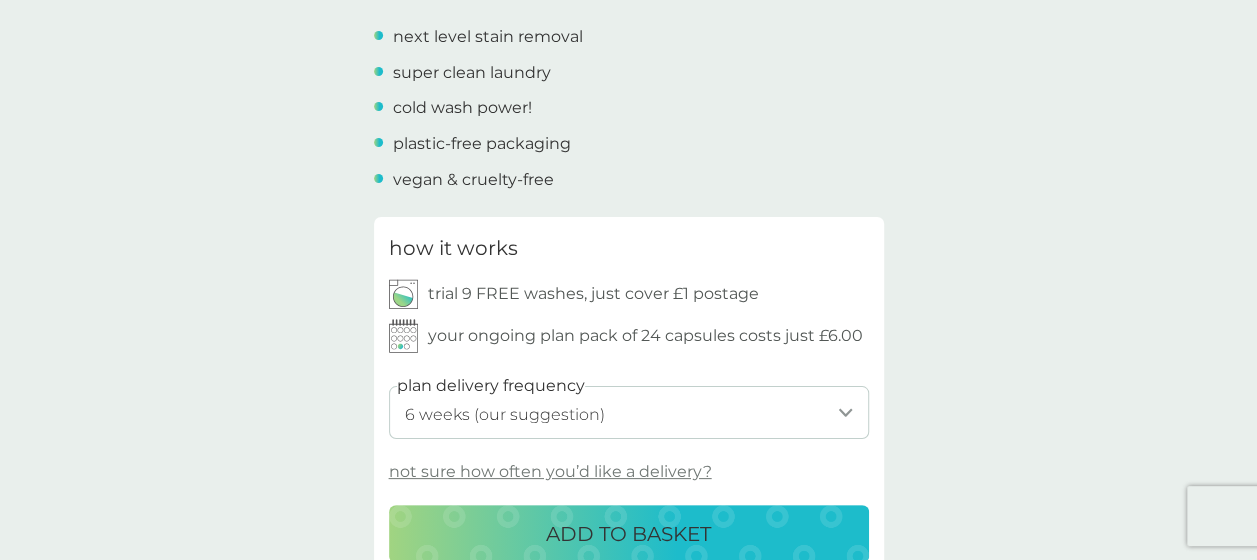 scroll, scrollTop: 800, scrollLeft: 0, axis: vertical 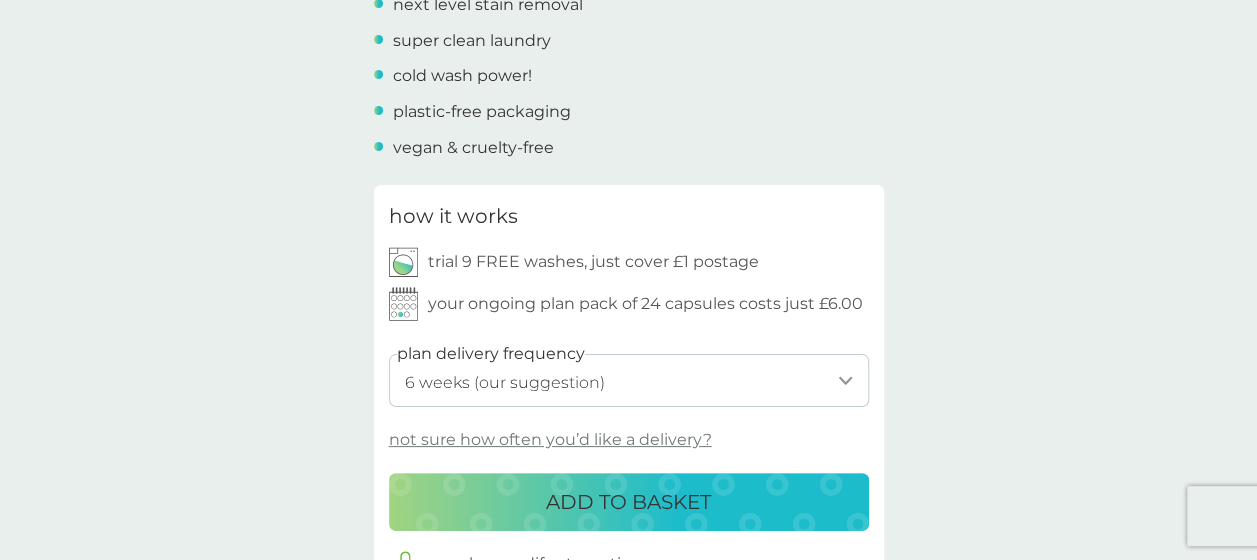 click on "1 week  2 weeks  3 weeks  4 weeks  5 weeks  6 weeks (our suggestion) 7 weeks  8 weeks  9 weeks  10 weeks  11 weeks  12 weeks  13 weeks  14 weeks  15 weeks  16 weeks  17 weeks" at bounding box center (629, 380) 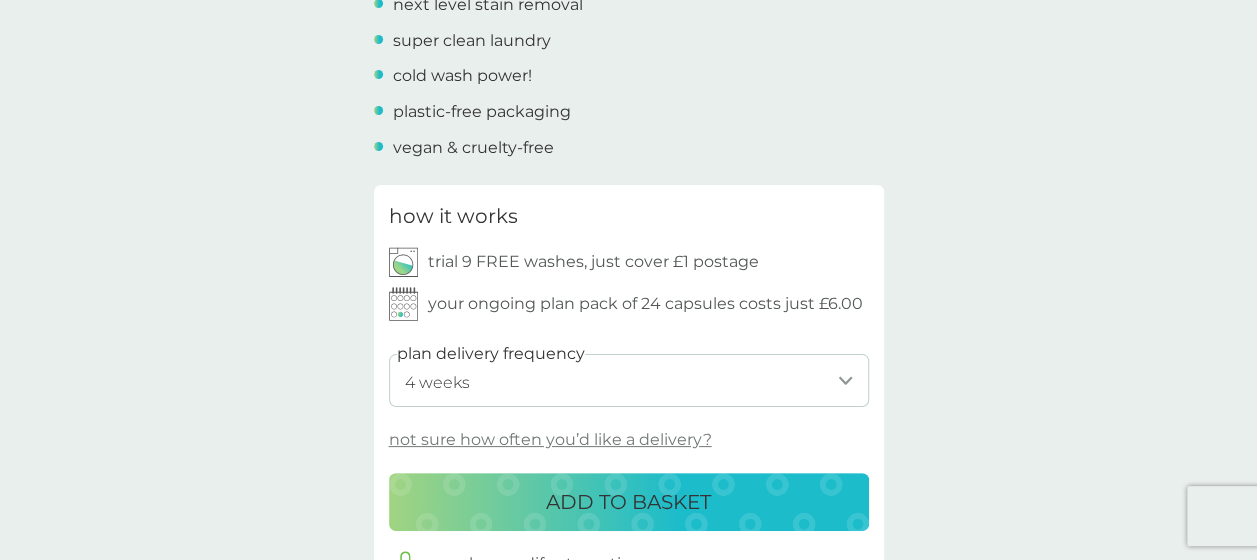 click on "1 week  2 weeks  3 weeks  4 weeks  5 weeks  6 weeks (our suggestion) 7 weeks  8 weeks  9 weeks  10 weeks  11 weeks  12 weeks  13 weeks  14 weeks  15 weeks  16 weeks  17 weeks" at bounding box center [629, 380] 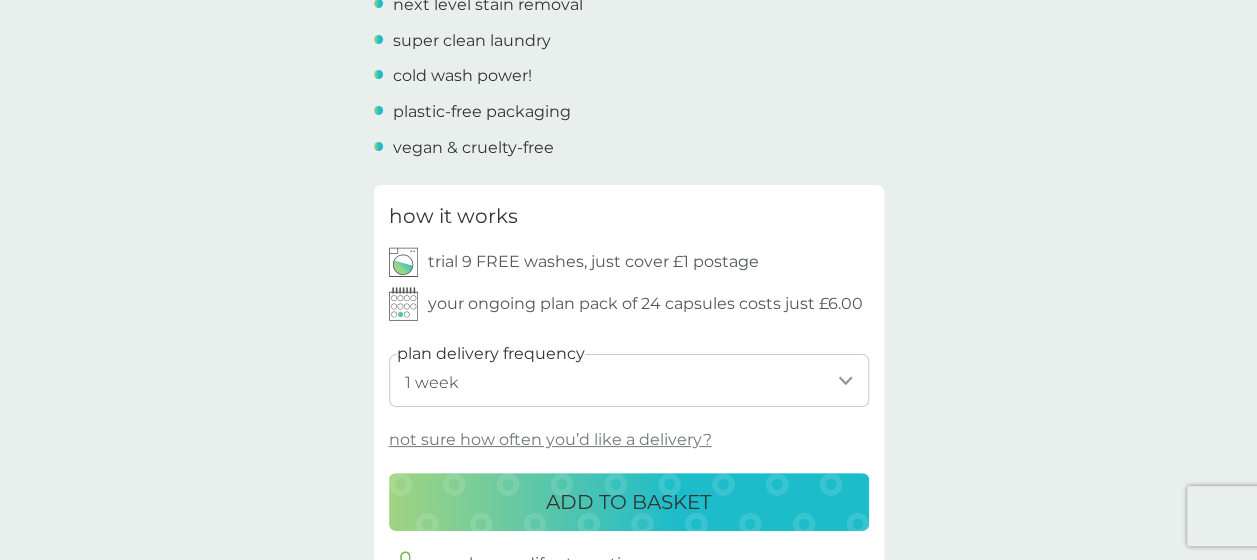 click on "1 week  2 weeks  3 weeks  4 weeks  5 weeks  6 weeks (our suggestion) 7 weeks  8 weeks  9 weeks  10 weeks  11 weeks  12 weeks  13 weeks  14 weeks  15 weeks  16 weeks  17 weeks" at bounding box center (629, 380) 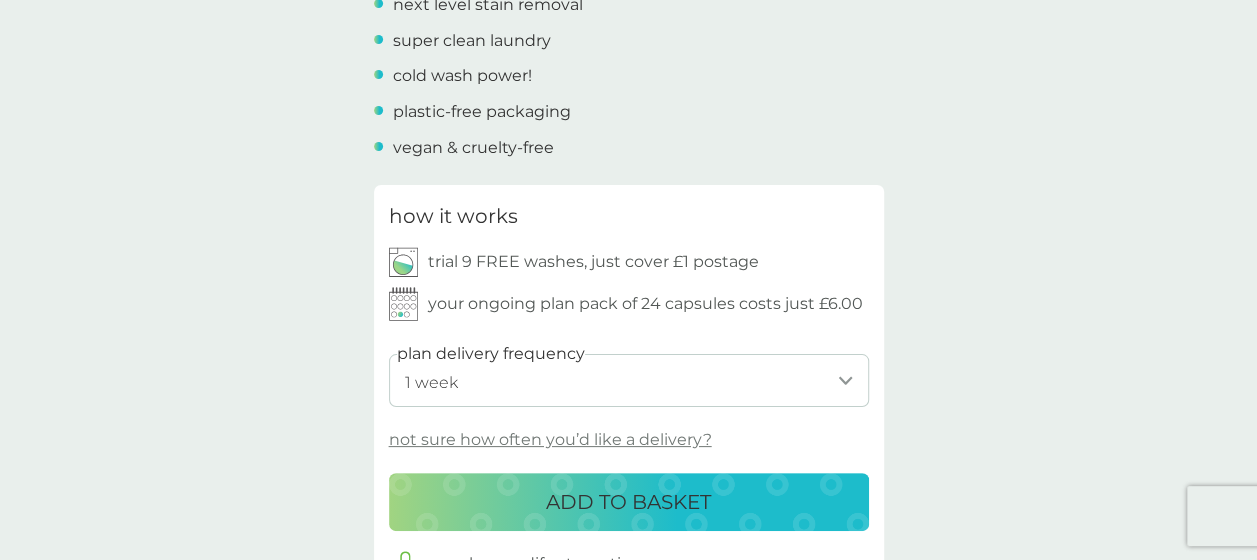 click on "Love! Fantastic service and products…their washing tabs are amazing! - [FIRST]
Love! Fantastic service and products…their washing tabs are amazing! - [FIRST]
bio laundry capsules £2.00 plan product Our concentrated bio capsules take stain removal to the next level! They dissolve fast for a hygienic clean (even at 20°C) with extra powerful enzymes to tackle sweat and body oils AND STOP yellow staining (we’re talking armpits, collars and cuffs)! next level stain removal super clean laundry cold wash power! plastic-free packaging vegan & cruelty-free how it works trial 9 FREE washes, just cover £1 postage your ongoing plan pack of 24 capsules costs just £6.00 plan delivery frequency 1 week  2 weeks  3 weeks  4 weeks  5 weeks  6 weeks (our suggestion) 7 weeks  8 weeks  9 weeks  10 weeks  11 weeks  12 weeks  13 weeks  14 weeks  15 weeks  16 weeks  17 weeks  not sure how often you’d like a delivery? ADD TO BASKET cancel or modify at any time we   donate 1 wash   great for you Cold wash power ." at bounding box center (628, 624) 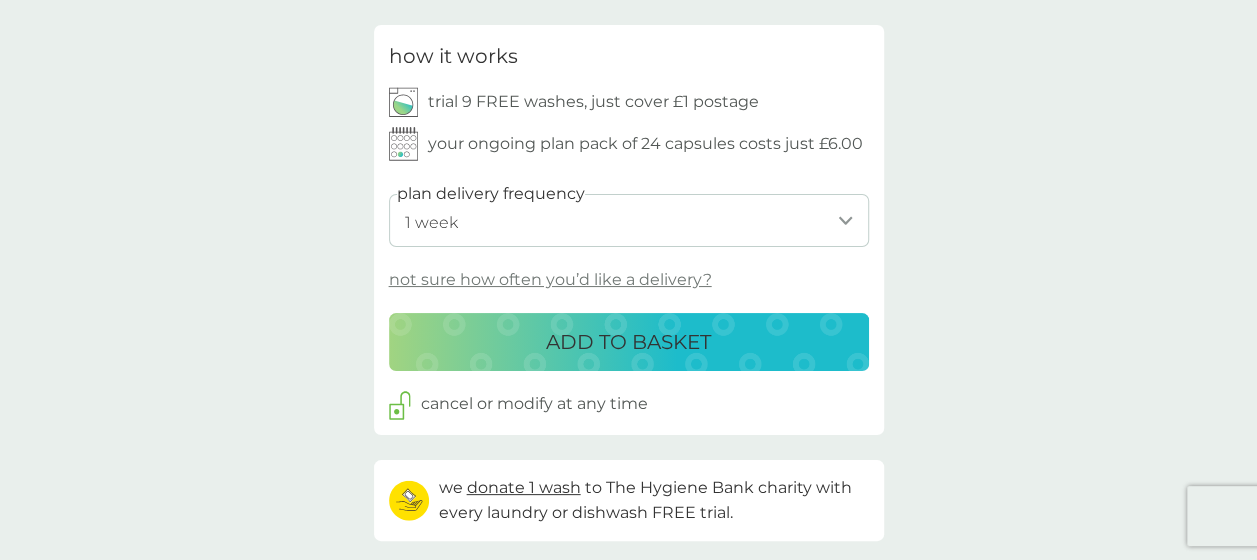 scroll, scrollTop: 700, scrollLeft: 0, axis: vertical 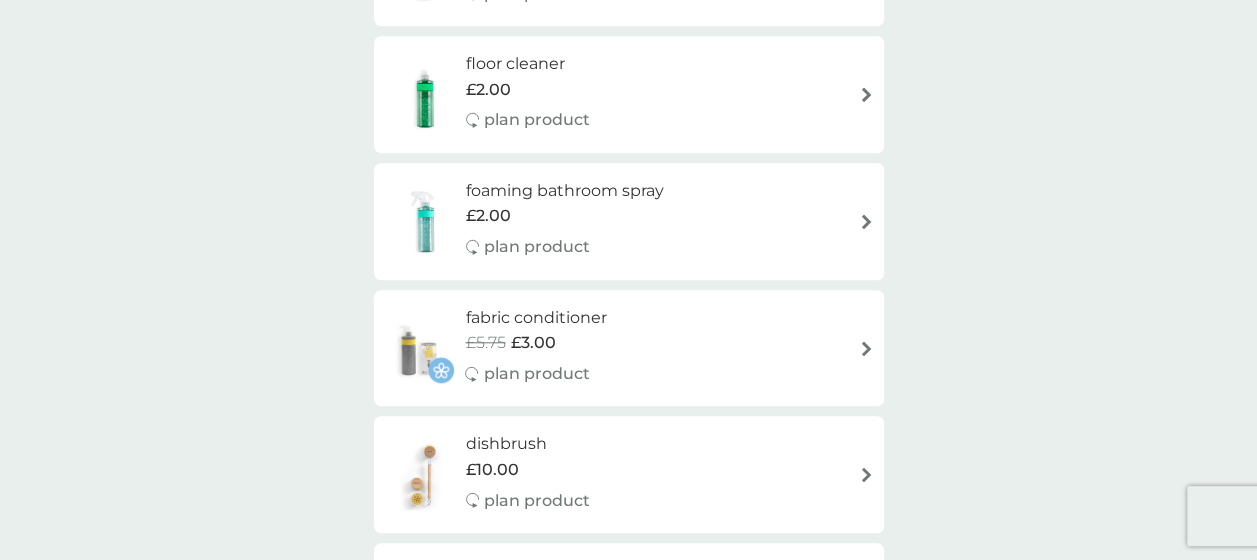 click on "foaming bathroom spray" at bounding box center [565, 191] 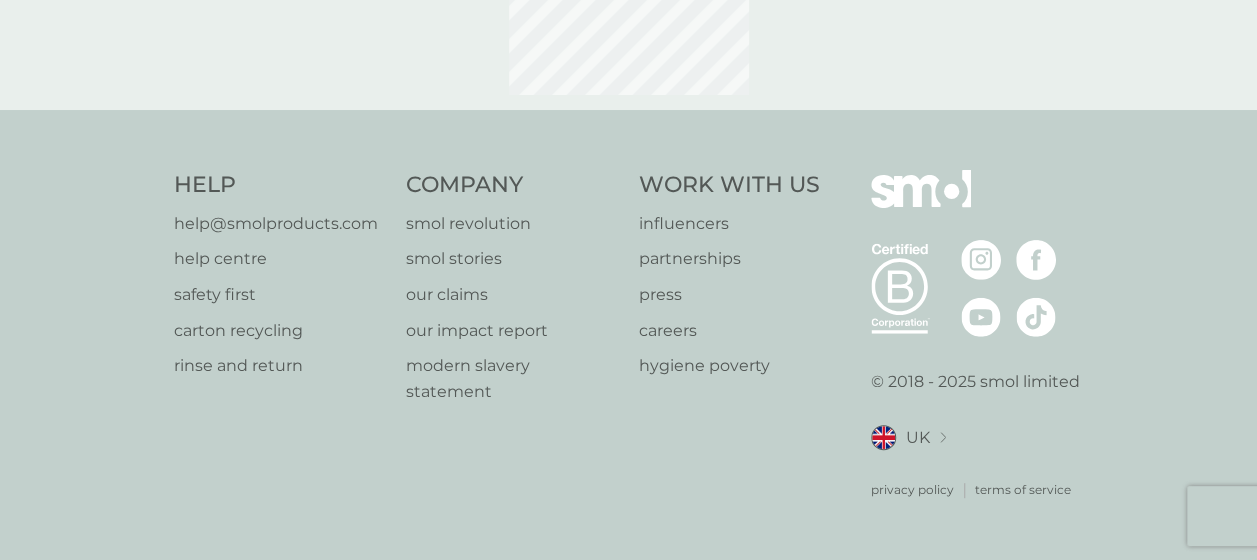 scroll, scrollTop: 0, scrollLeft: 0, axis: both 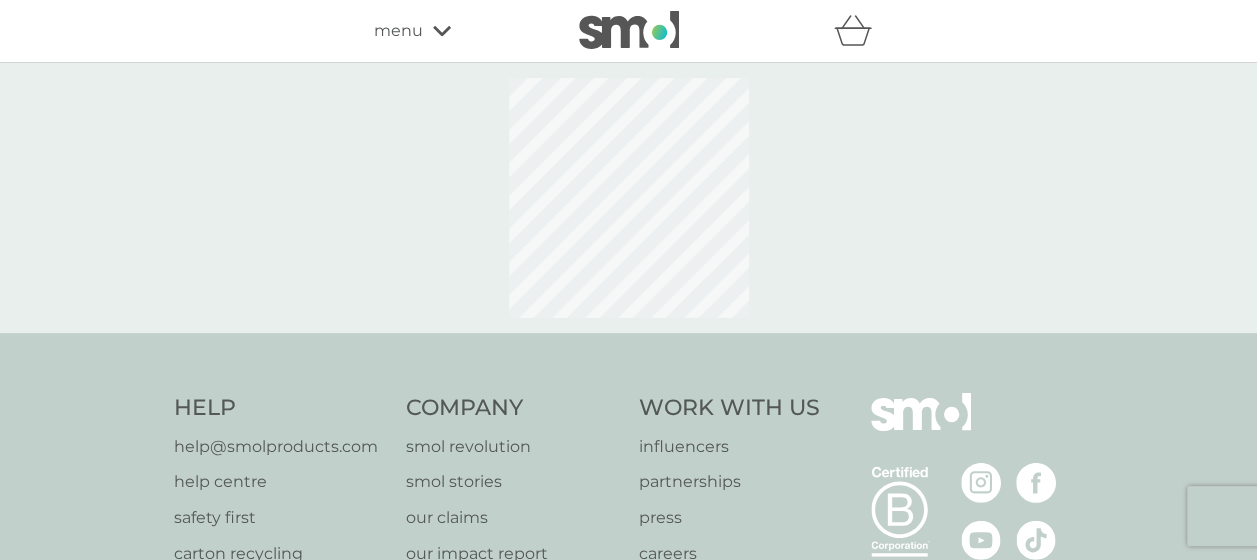 select on "182" 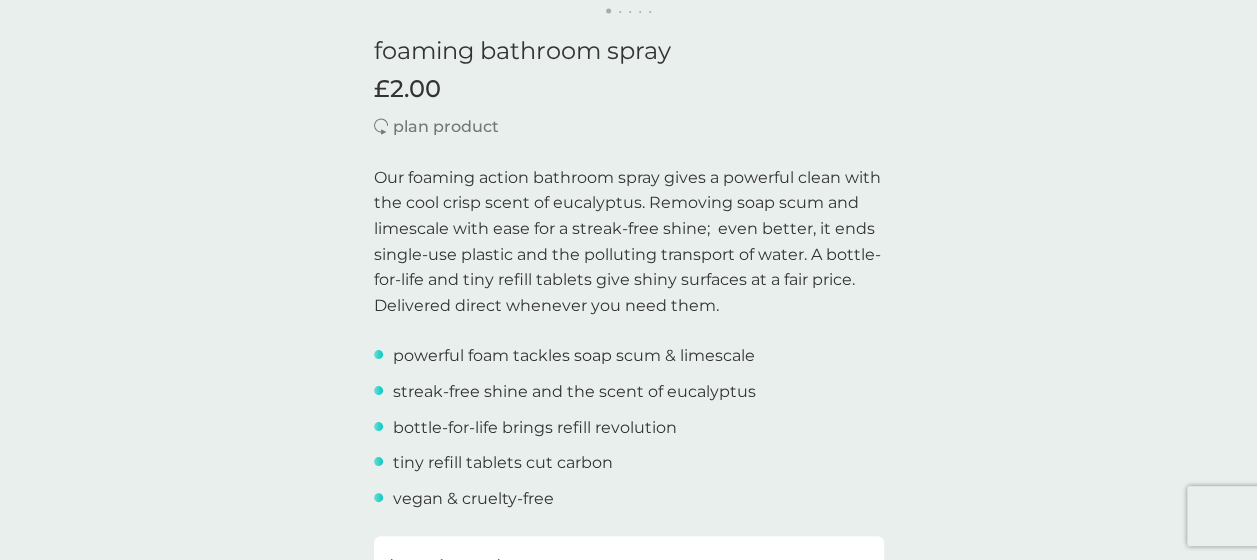 scroll, scrollTop: 0, scrollLeft: 0, axis: both 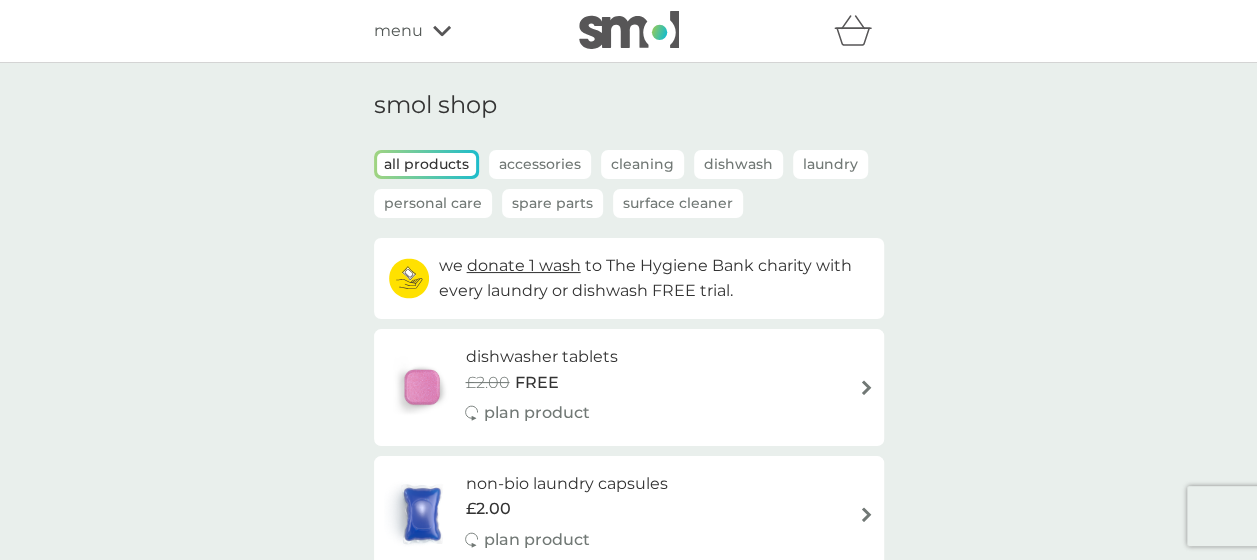 click on "menu" at bounding box center (398, 31) 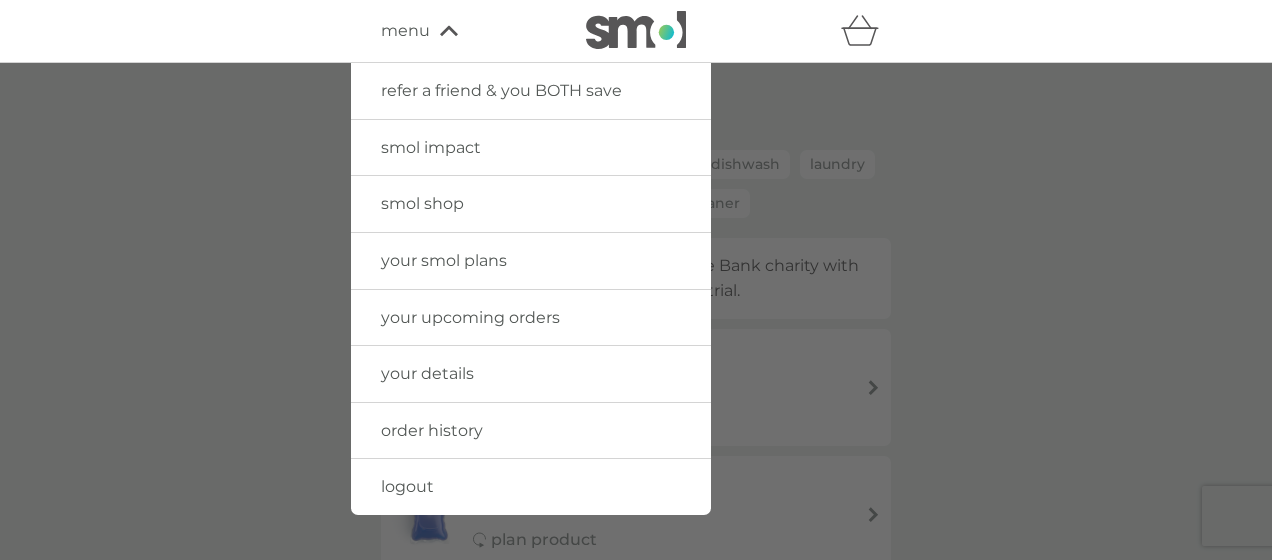 drag, startPoint x: 447, startPoint y: 426, endPoint x: 456, endPoint y: 453, distance: 28.460499 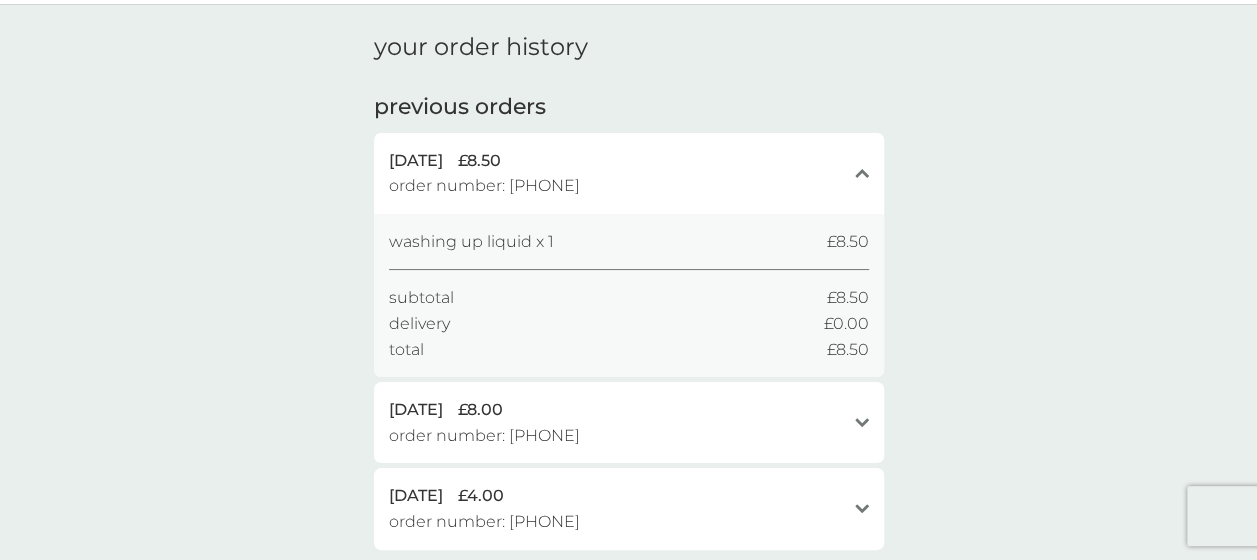 scroll, scrollTop: 100, scrollLeft: 0, axis: vertical 